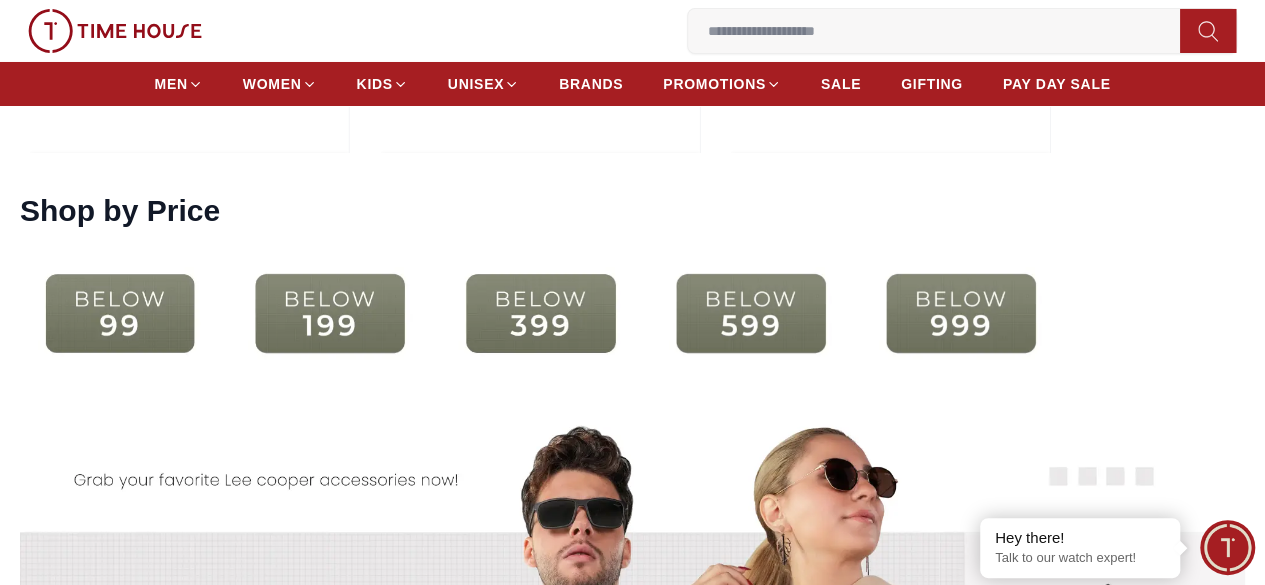scroll, scrollTop: 3700, scrollLeft: 0, axis: vertical 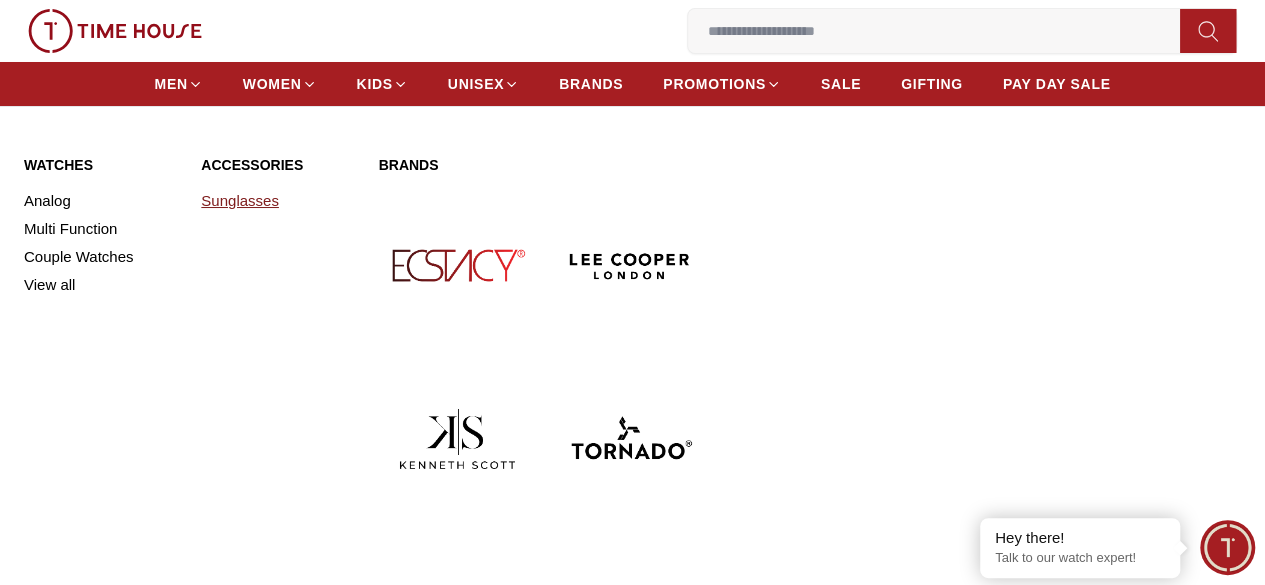 click on "Sunglasses" at bounding box center (277, 201) 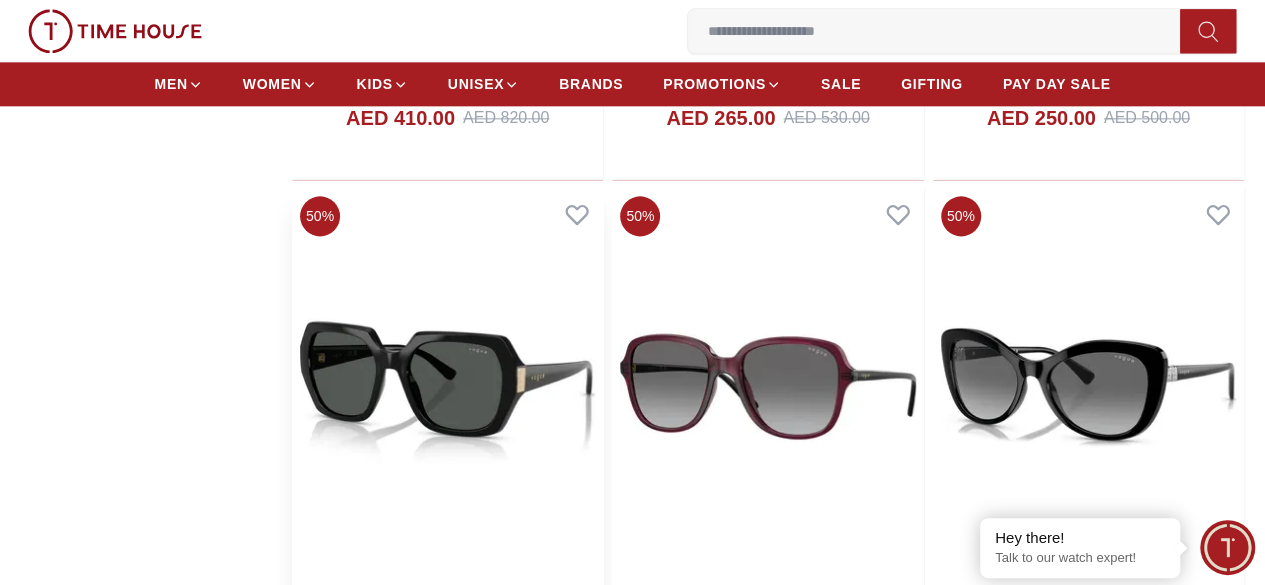 scroll, scrollTop: 1200, scrollLeft: 0, axis: vertical 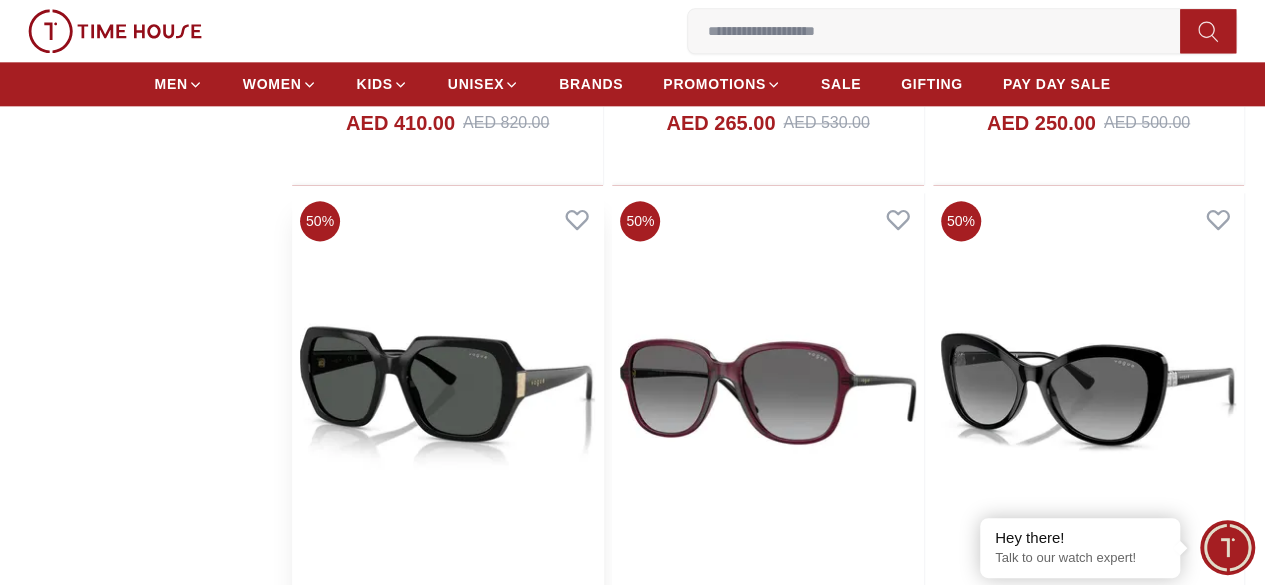 click at bounding box center [447, 391] 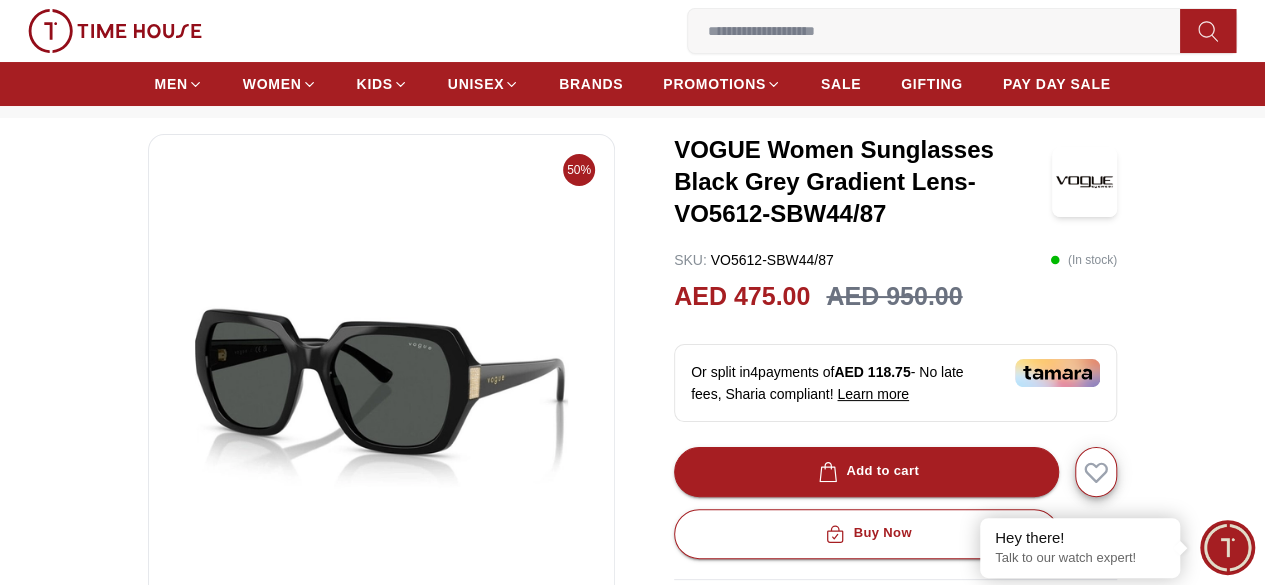 scroll, scrollTop: 100, scrollLeft: 0, axis: vertical 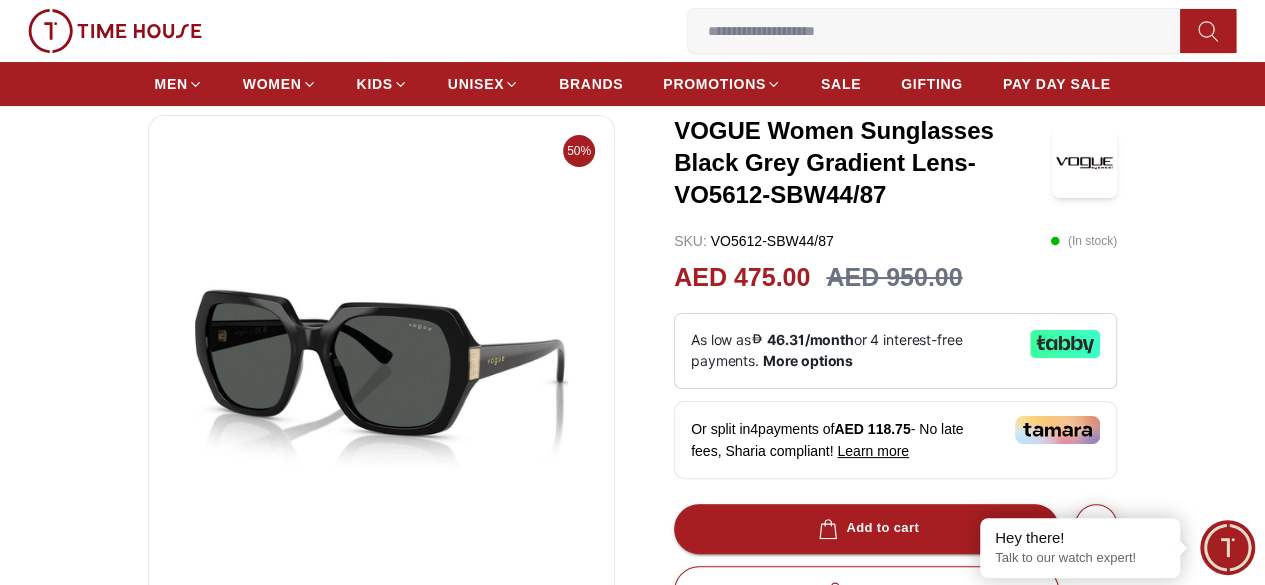 click on "0 Wishlist My Bag Help Our Stores My Account 0 Wishlist My Bag" at bounding box center (632, 31) 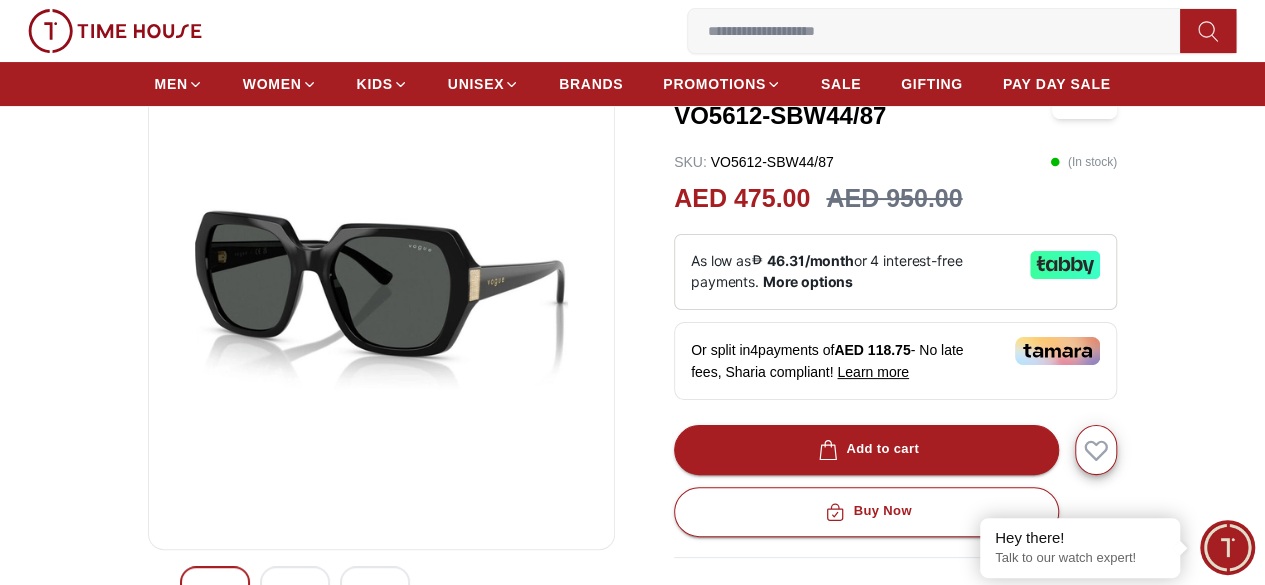 scroll, scrollTop: 0, scrollLeft: 0, axis: both 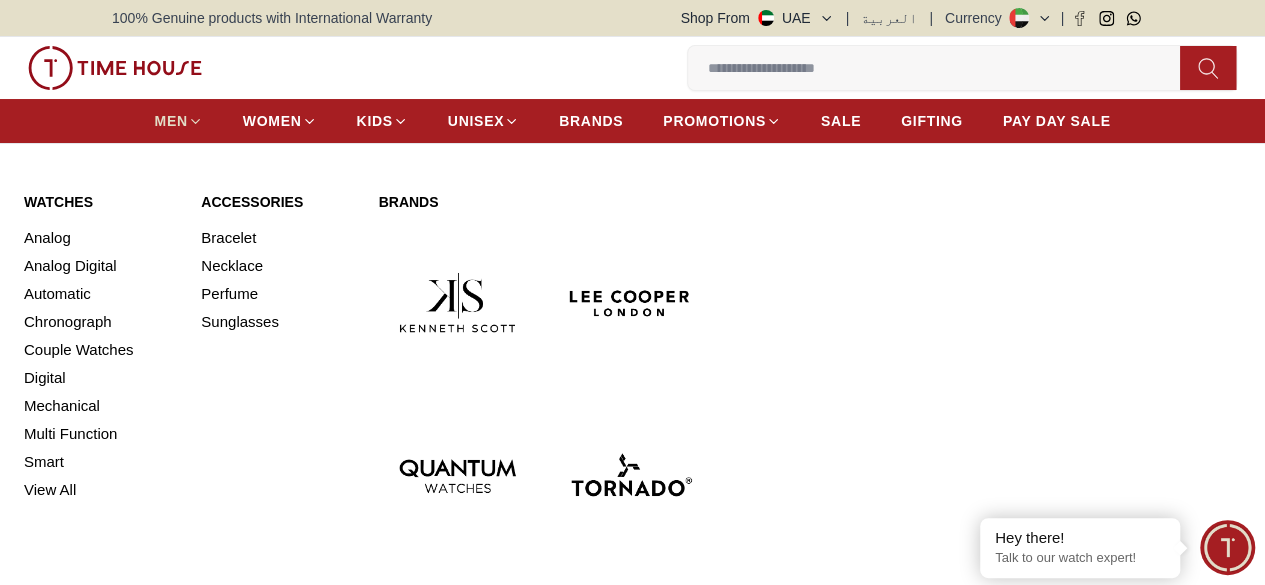 click on "MEN" at bounding box center [171, 121] 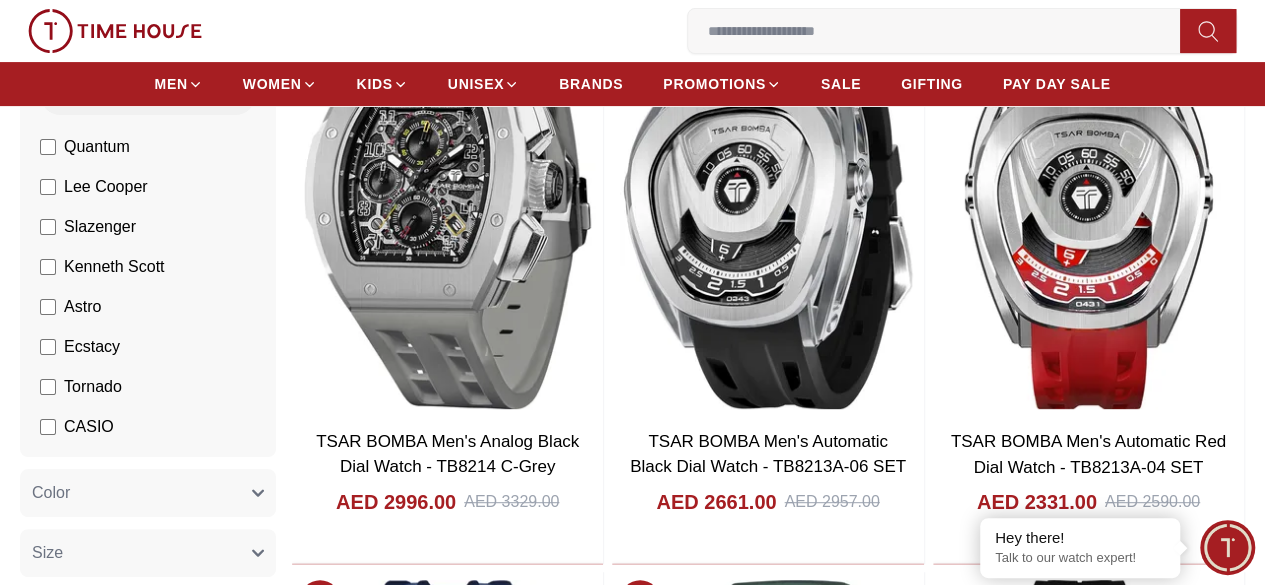 scroll, scrollTop: 300, scrollLeft: 0, axis: vertical 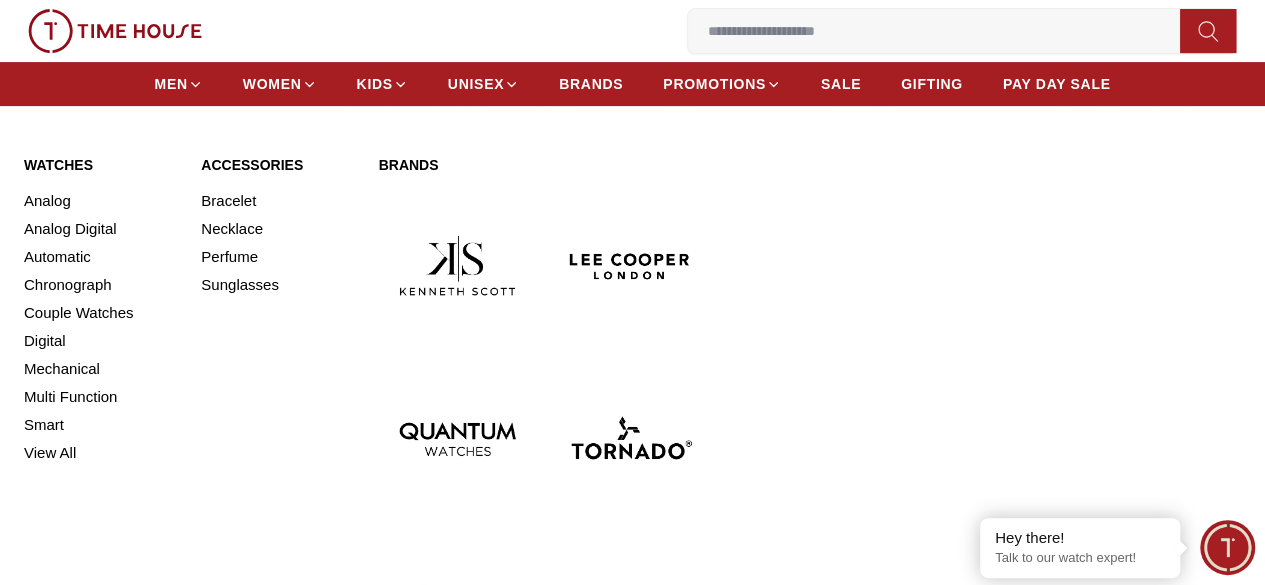 click on "Accessories" at bounding box center (277, 165) 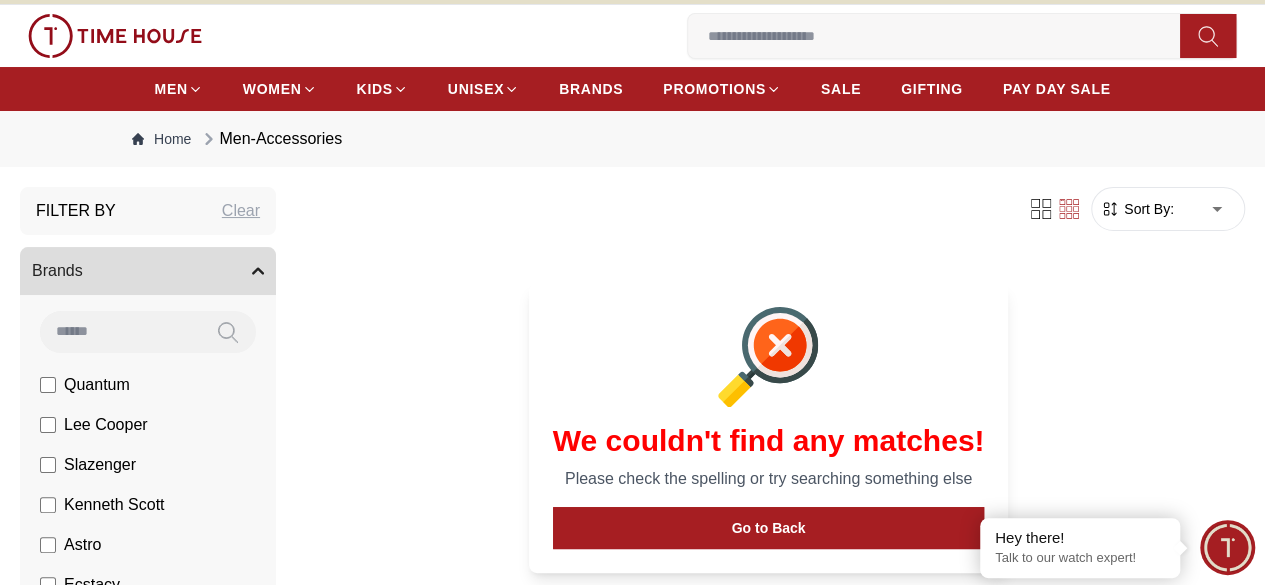 scroll, scrollTop: 0, scrollLeft: 0, axis: both 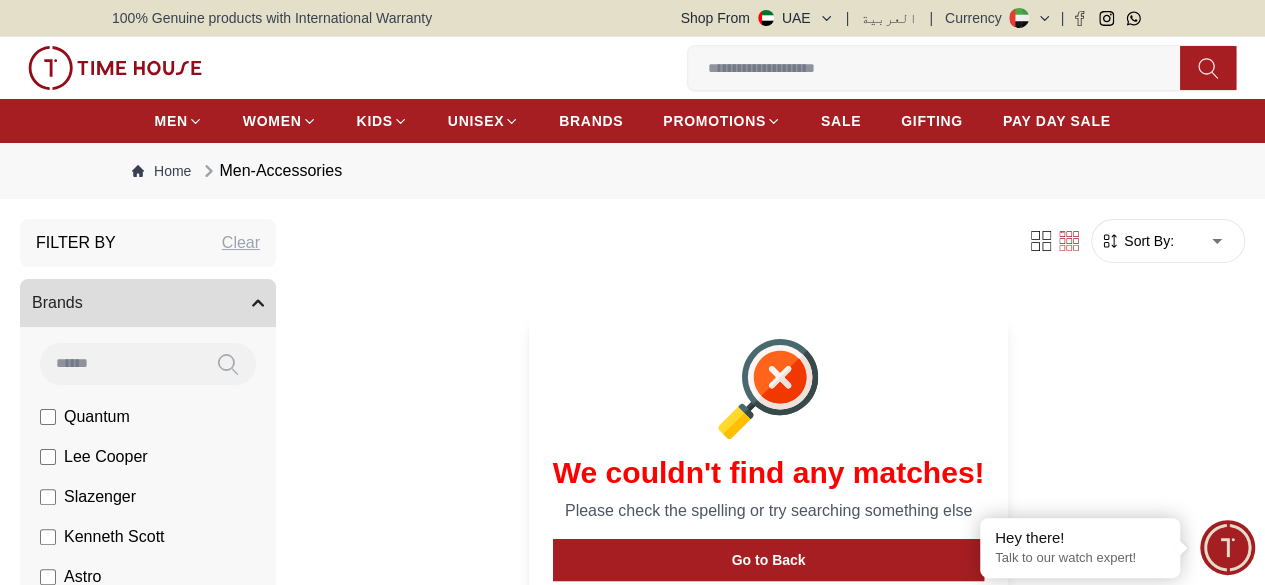 click at bounding box center (0, 0) 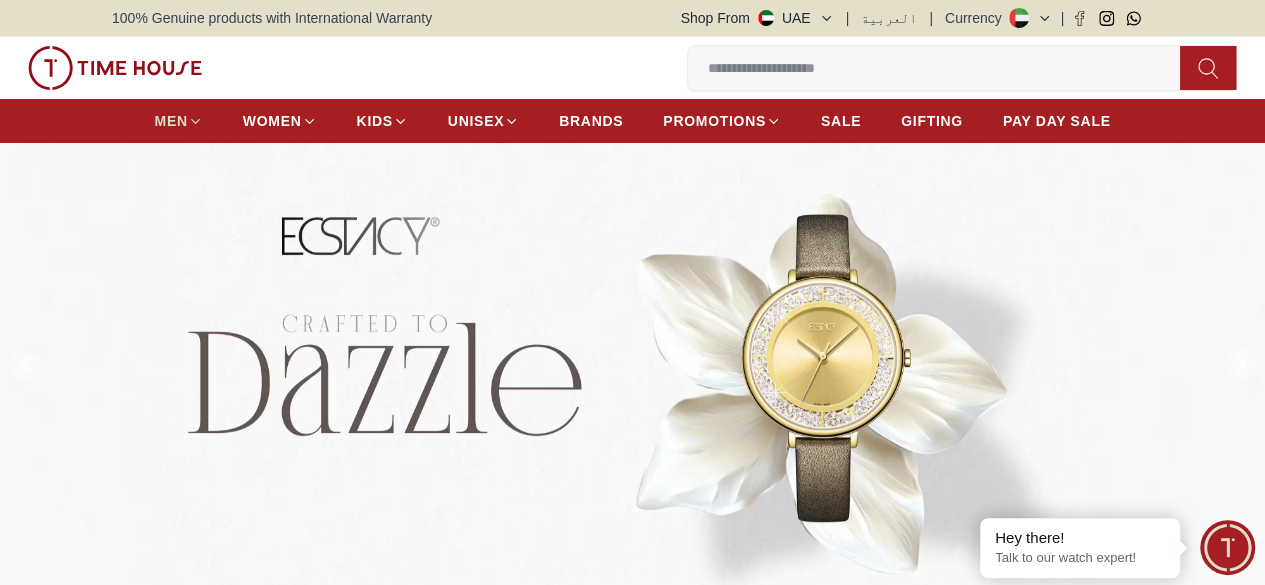 click 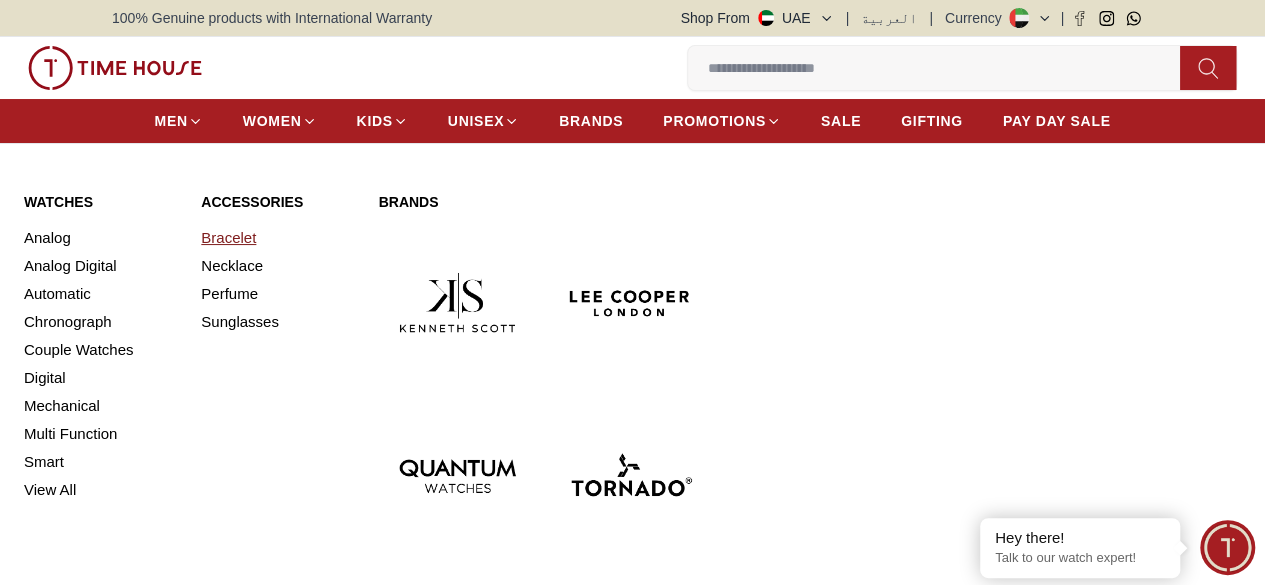 click on "Bracelet" at bounding box center [277, 238] 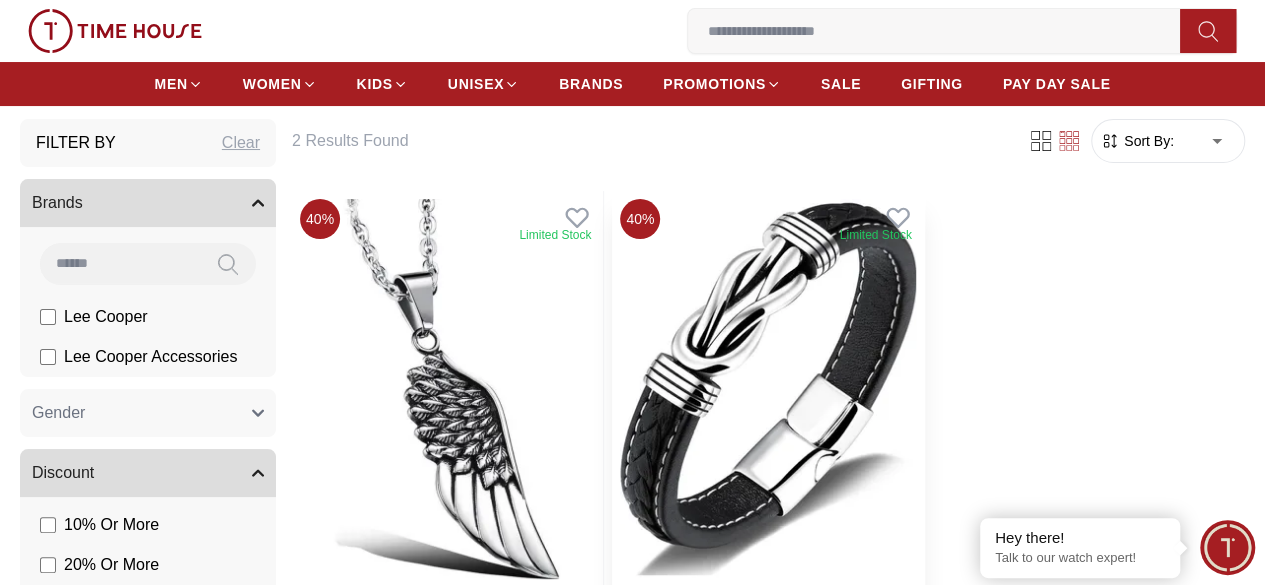 scroll, scrollTop: 200, scrollLeft: 0, axis: vertical 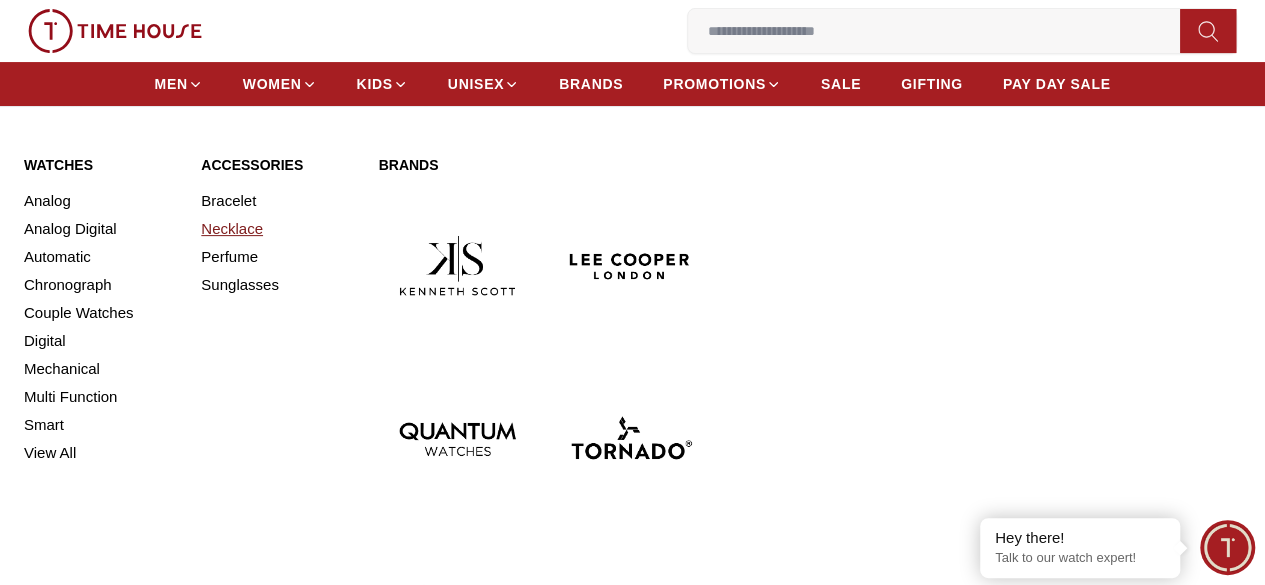 click on "Necklace" at bounding box center [277, 229] 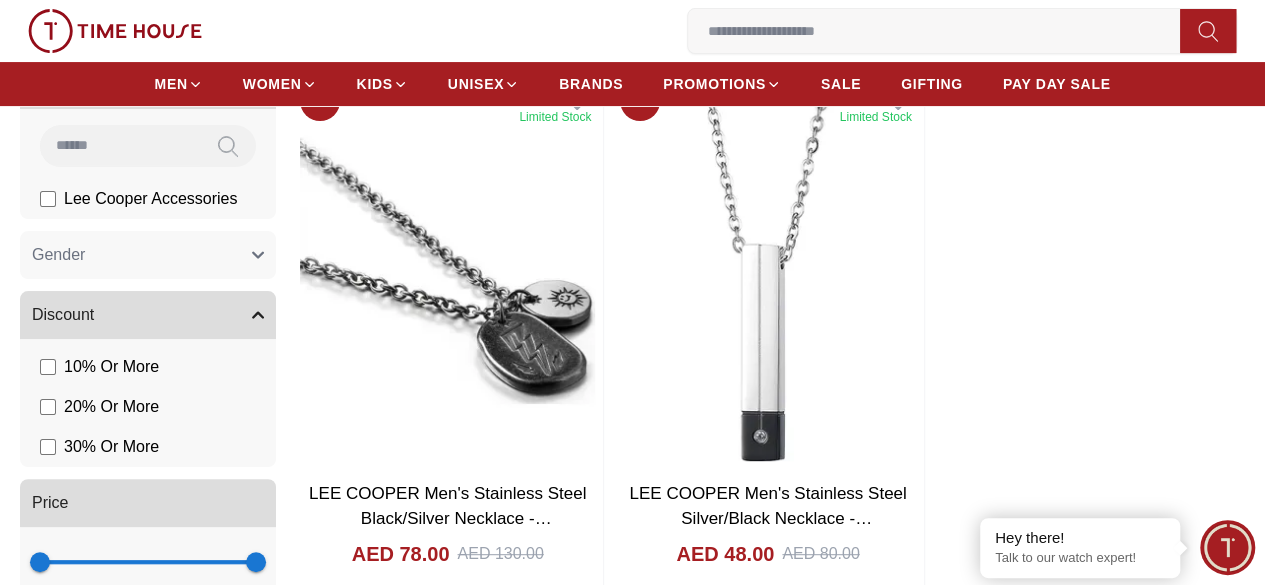 scroll, scrollTop: 200, scrollLeft: 0, axis: vertical 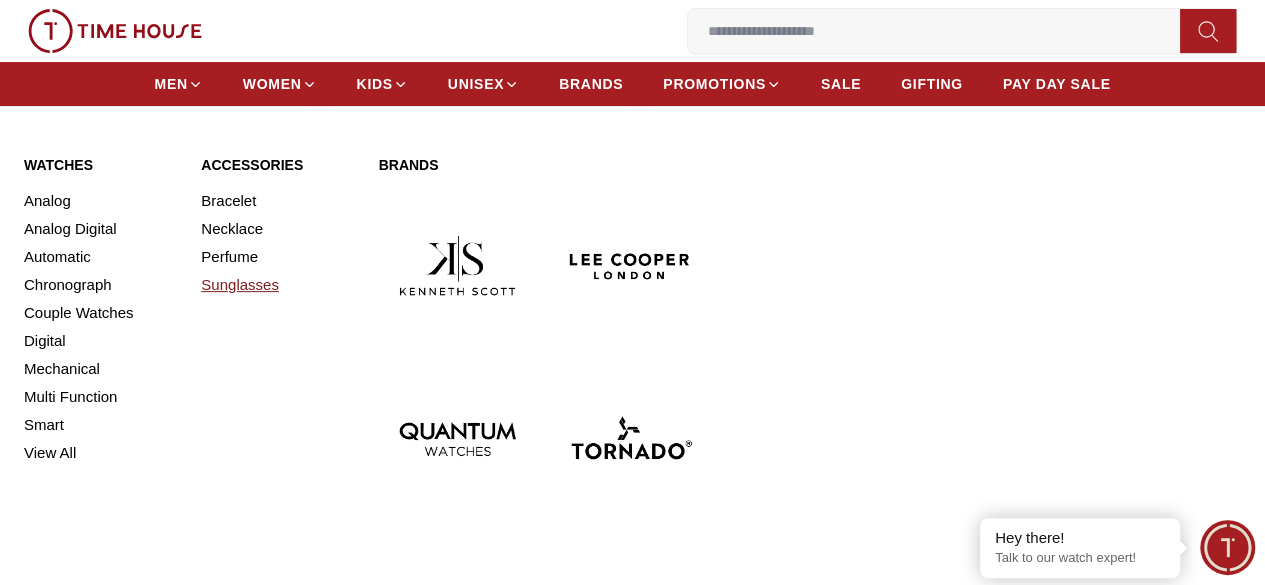 click on "Sunglasses" at bounding box center (277, 285) 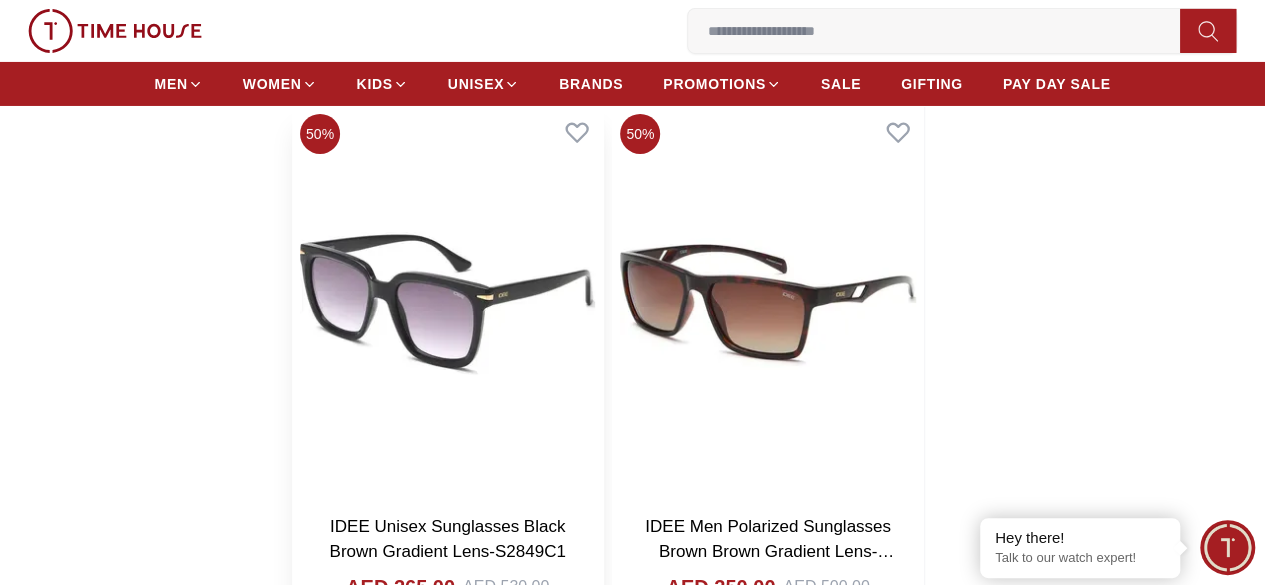 scroll, scrollTop: 3500, scrollLeft: 0, axis: vertical 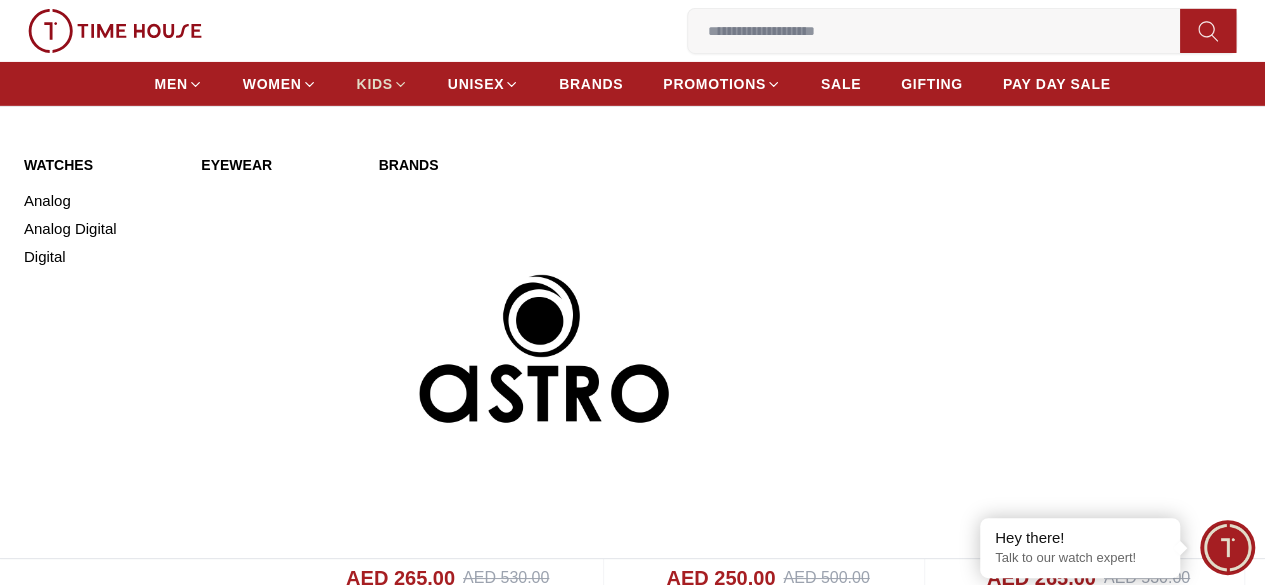 click on "KIDS" at bounding box center [375, 84] 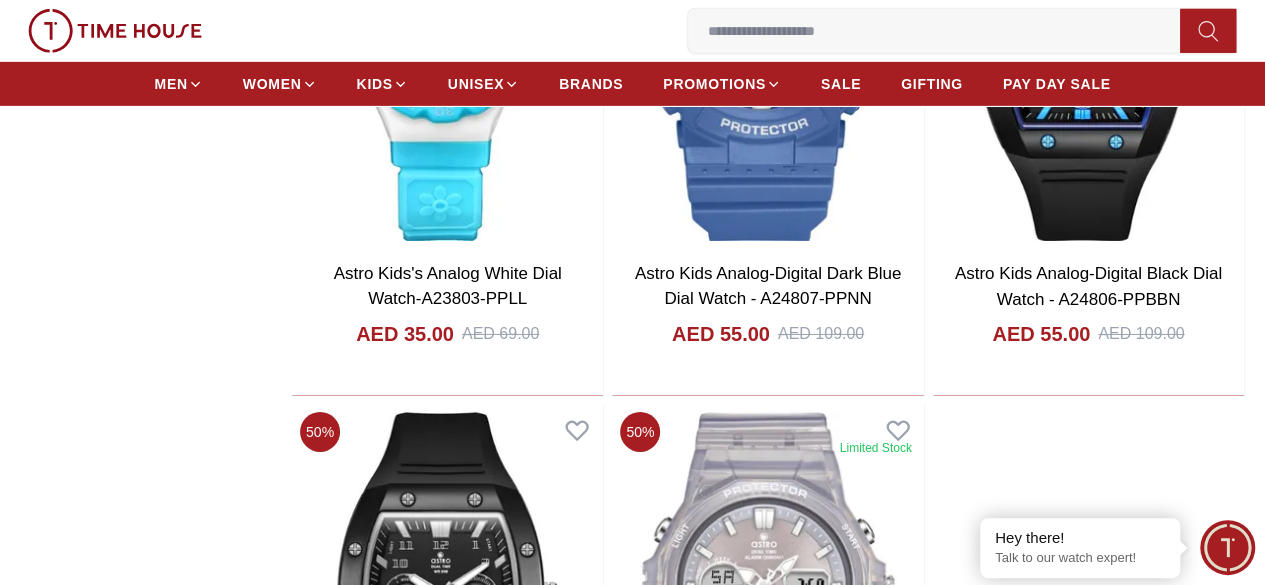 scroll, scrollTop: 3200, scrollLeft: 0, axis: vertical 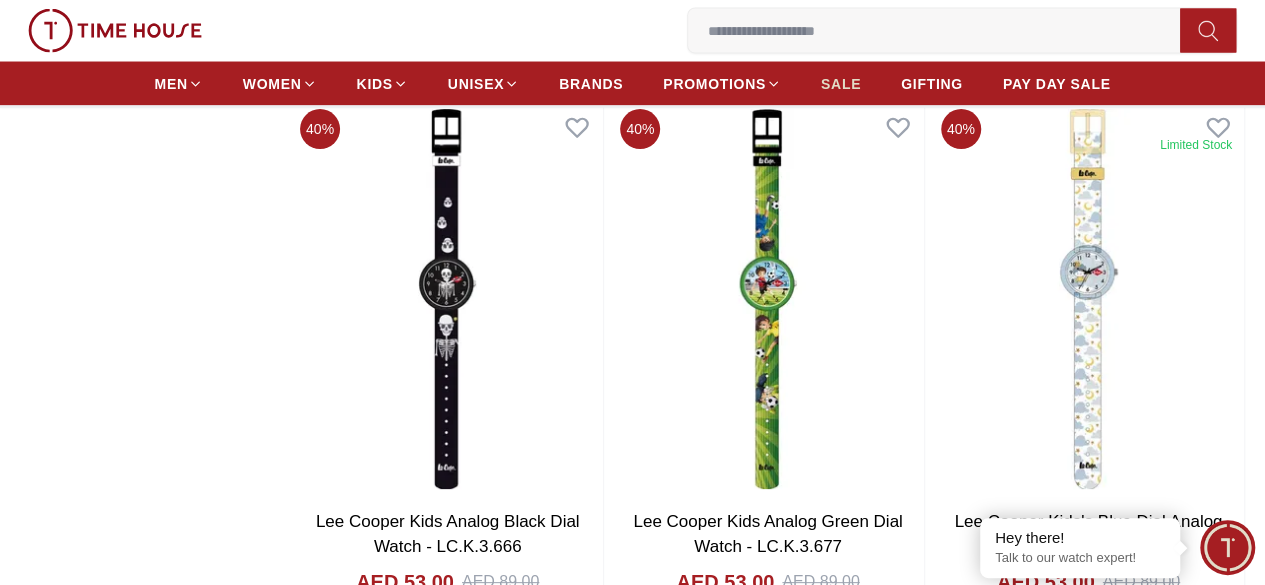 click on "SALE" at bounding box center [841, 84] 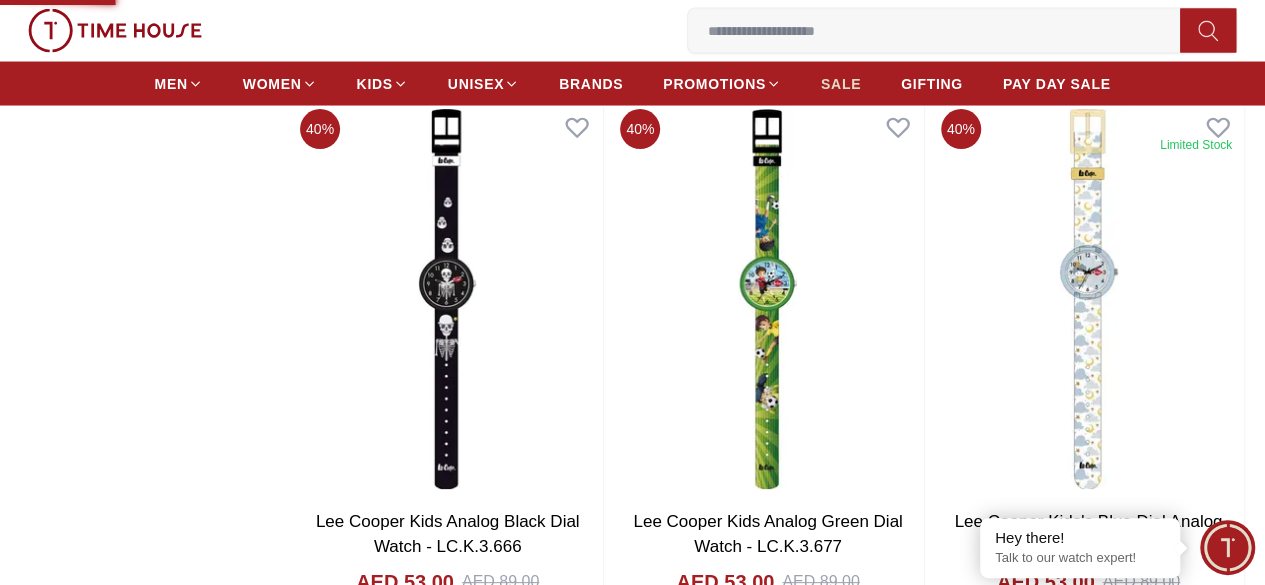 scroll, scrollTop: 0, scrollLeft: 0, axis: both 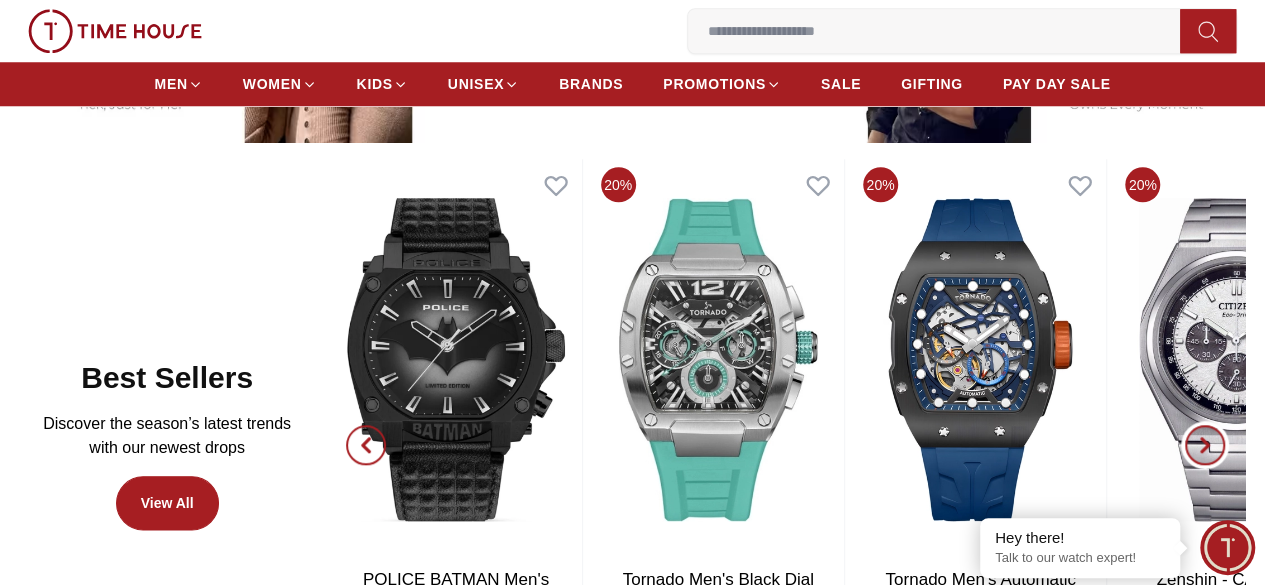click at bounding box center (1205, 445) 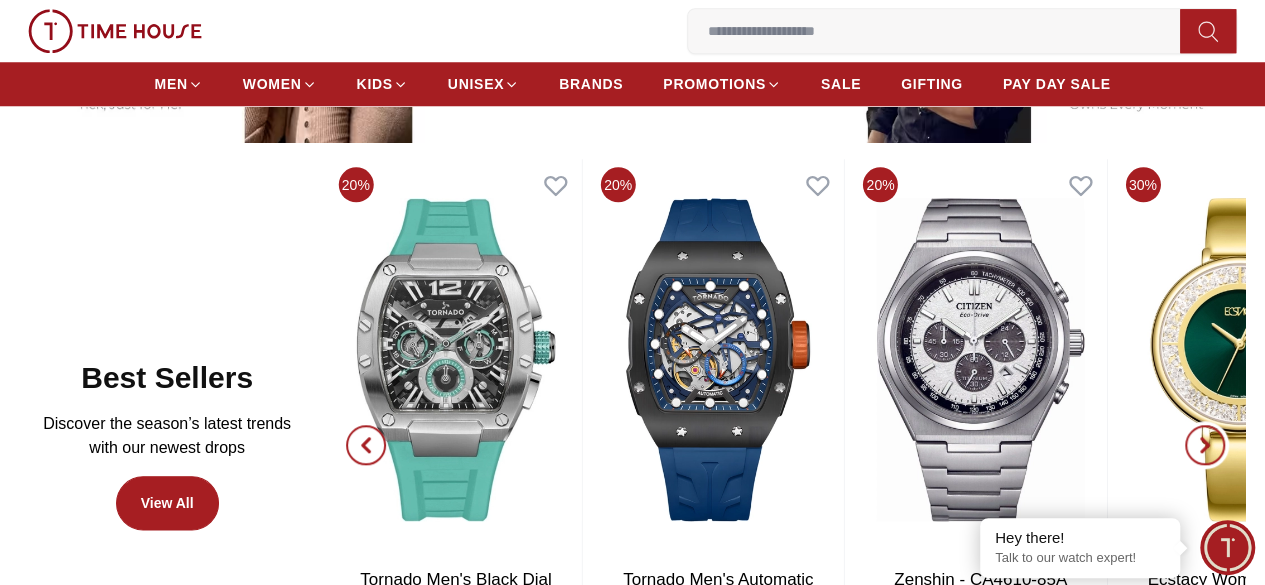 click at bounding box center (1205, 445) 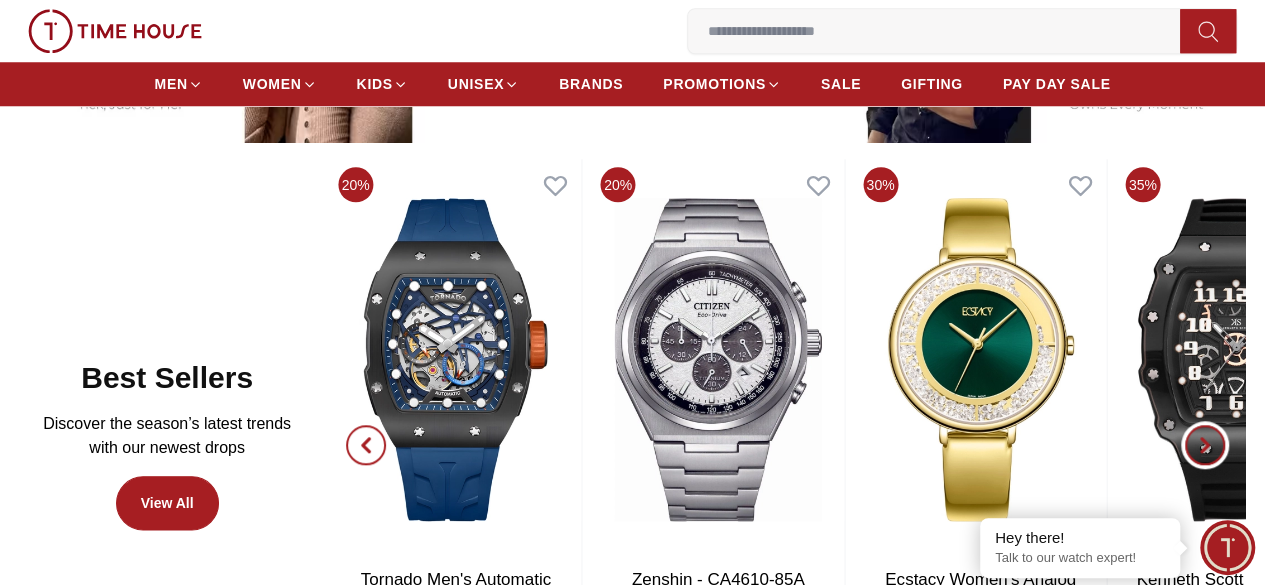 click at bounding box center [1205, 445] 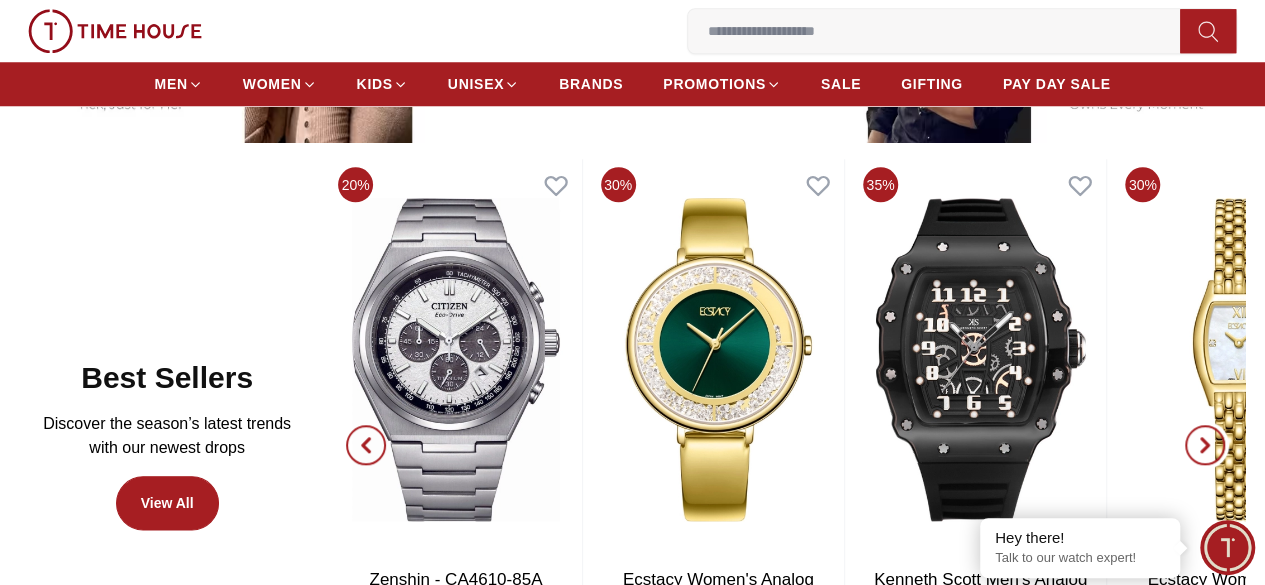 click 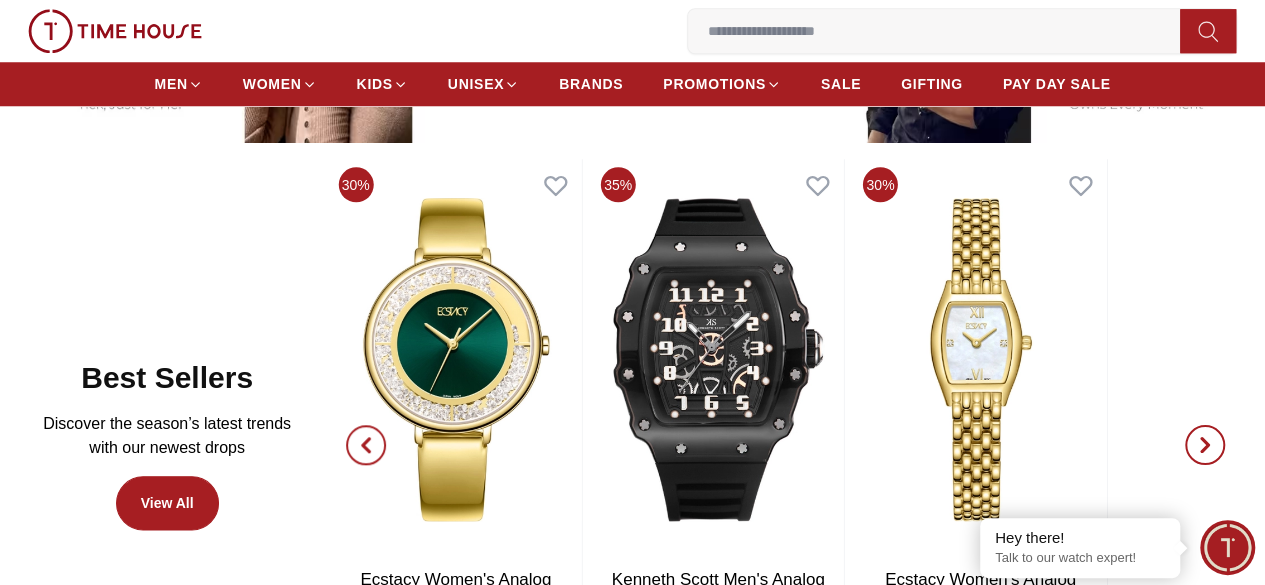 click 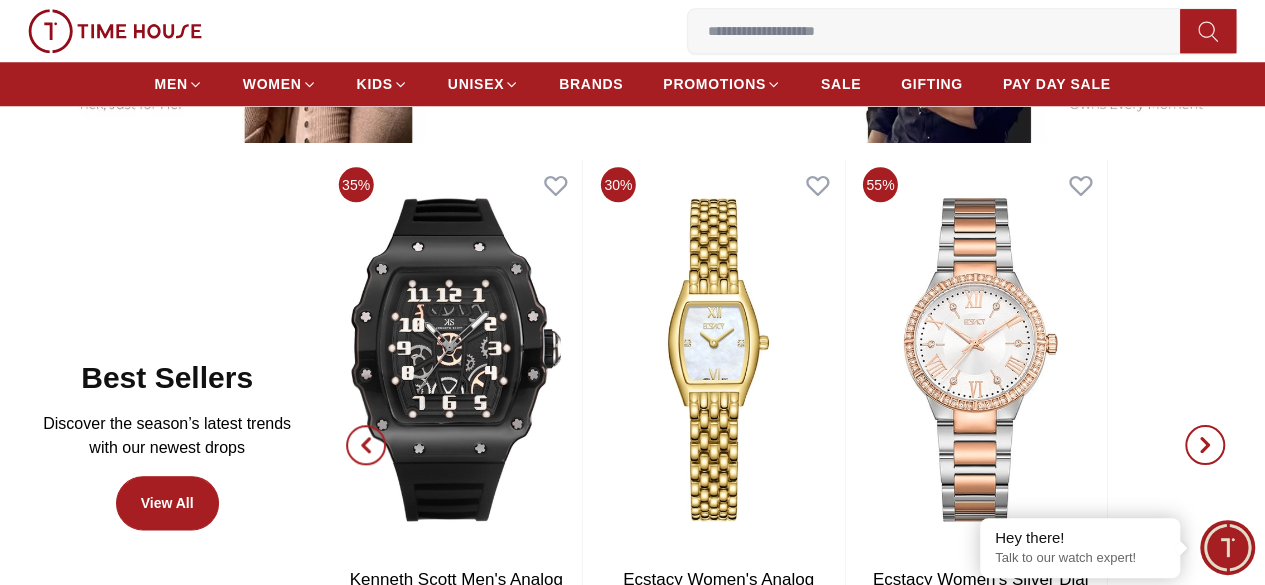 click 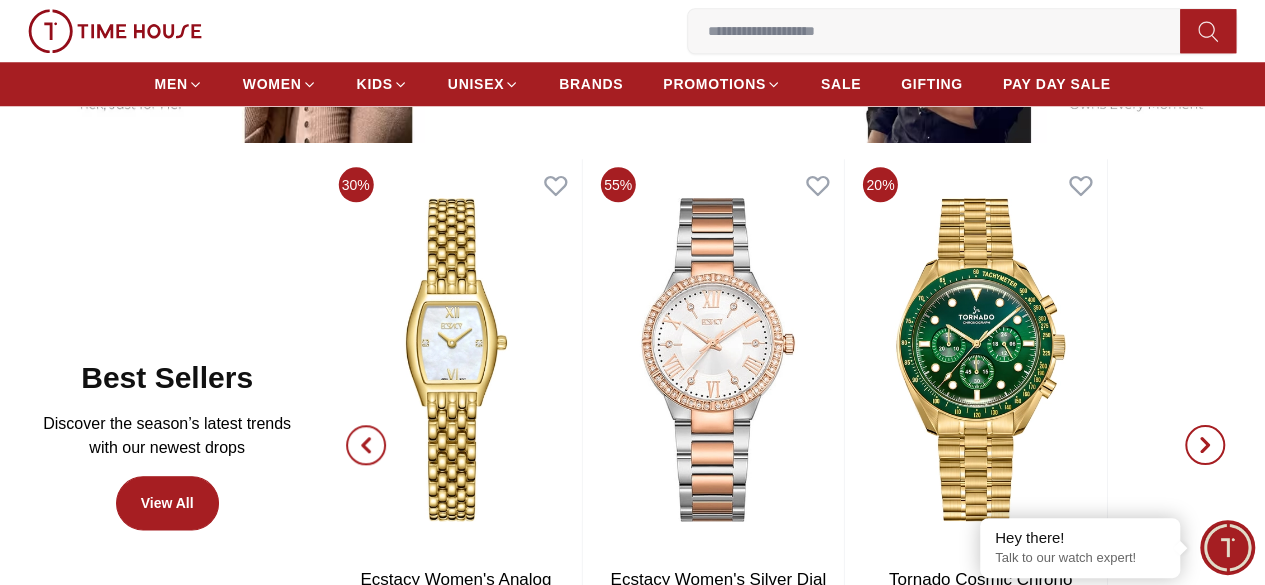 click 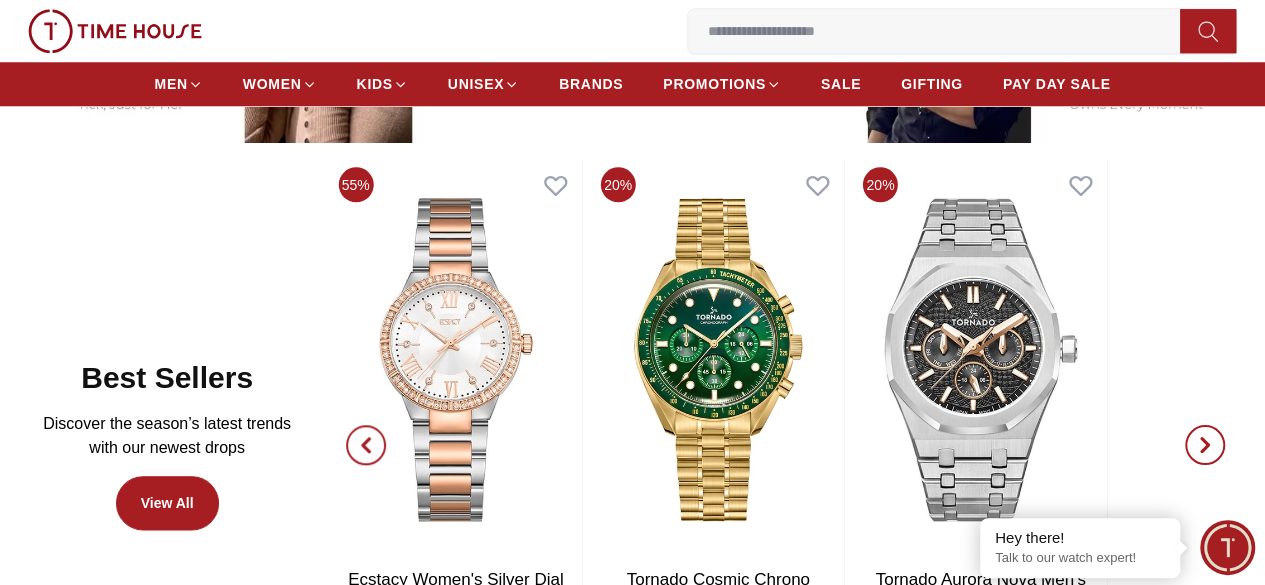 click 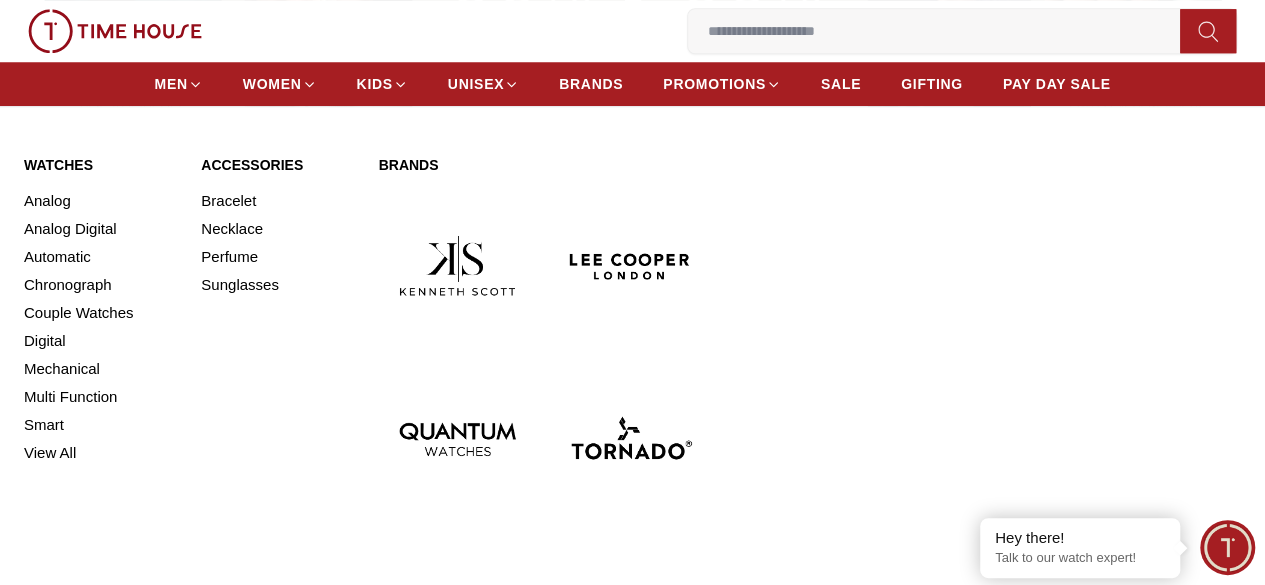 click on "Watches" at bounding box center (100, 165) 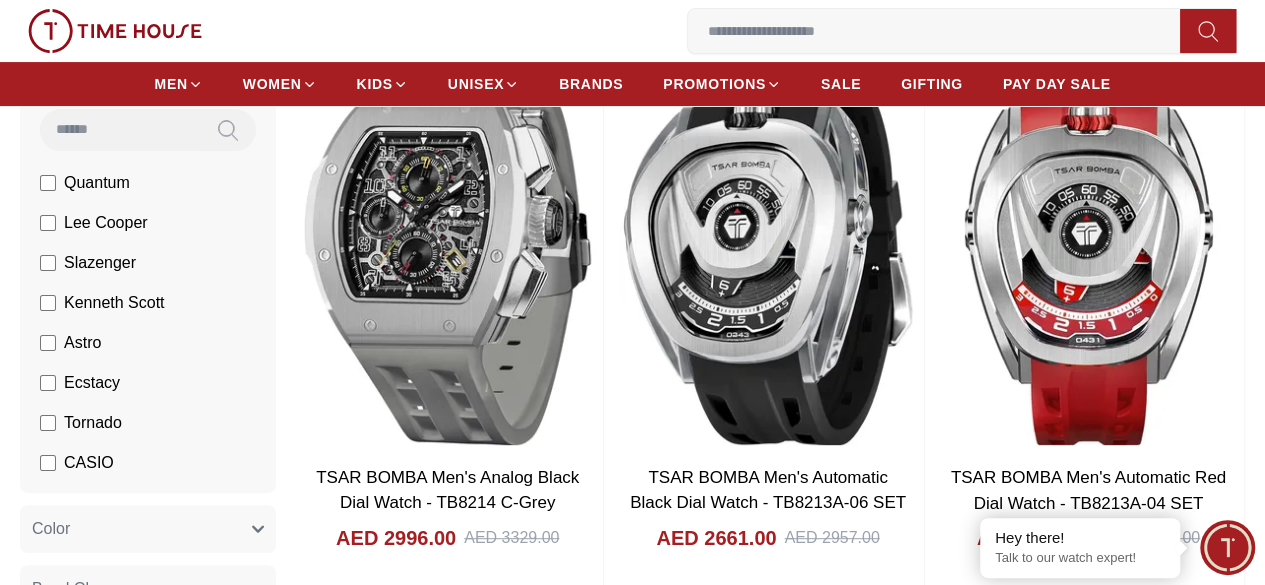 scroll, scrollTop: 300, scrollLeft: 0, axis: vertical 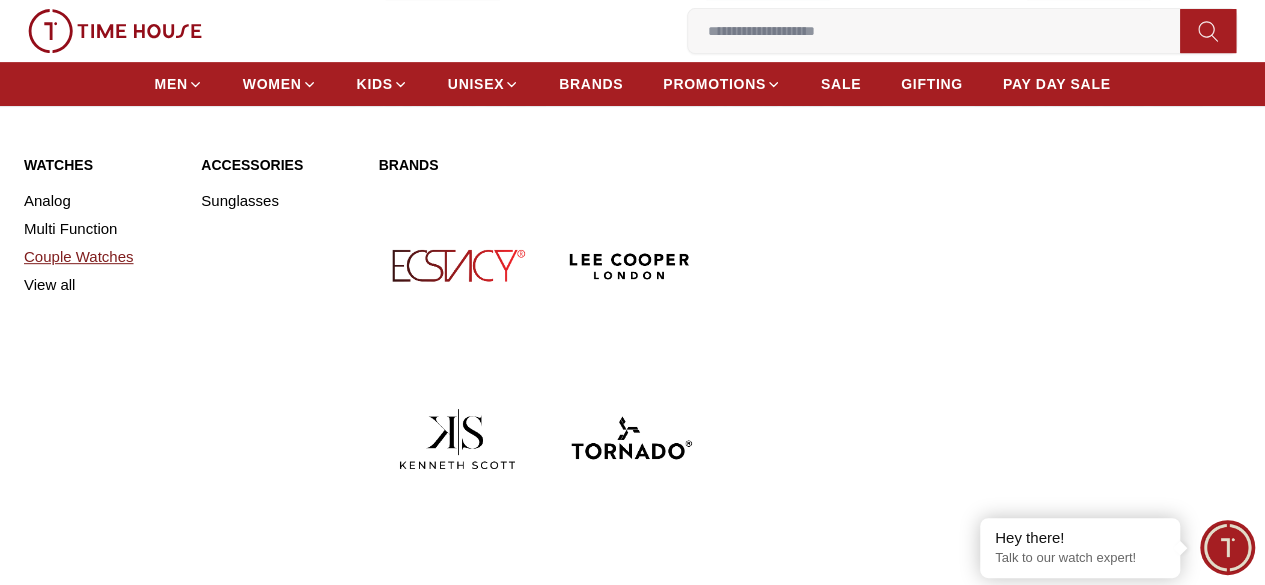 click on "Couple Watches" at bounding box center (100, 257) 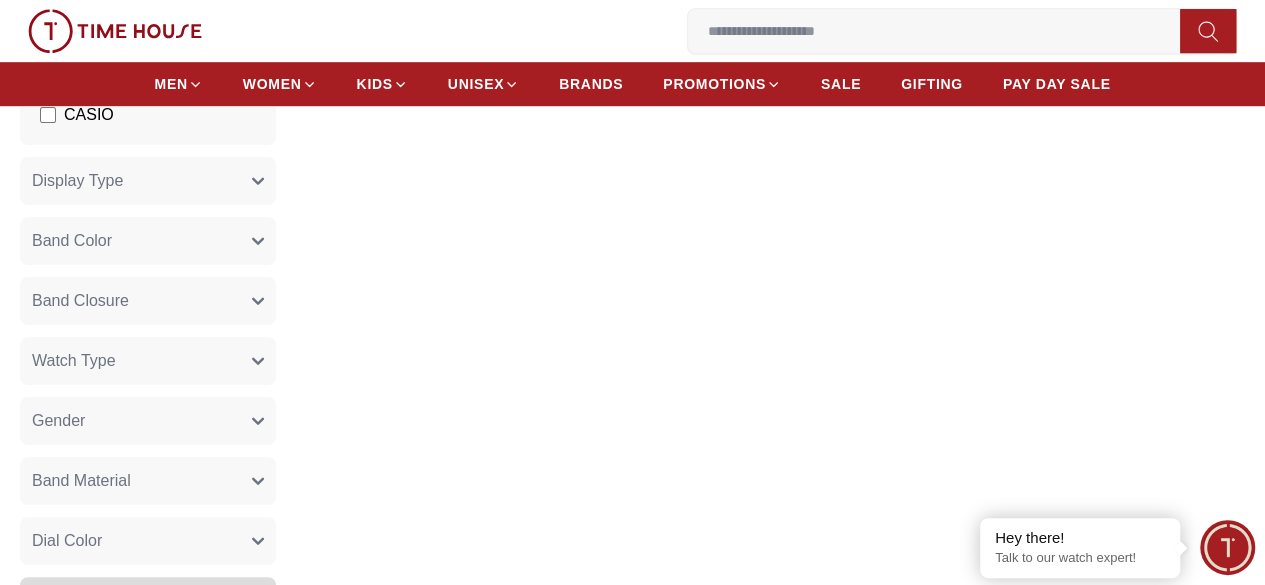 scroll, scrollTop: 600, scrollLeft: 0, axis: vertical 